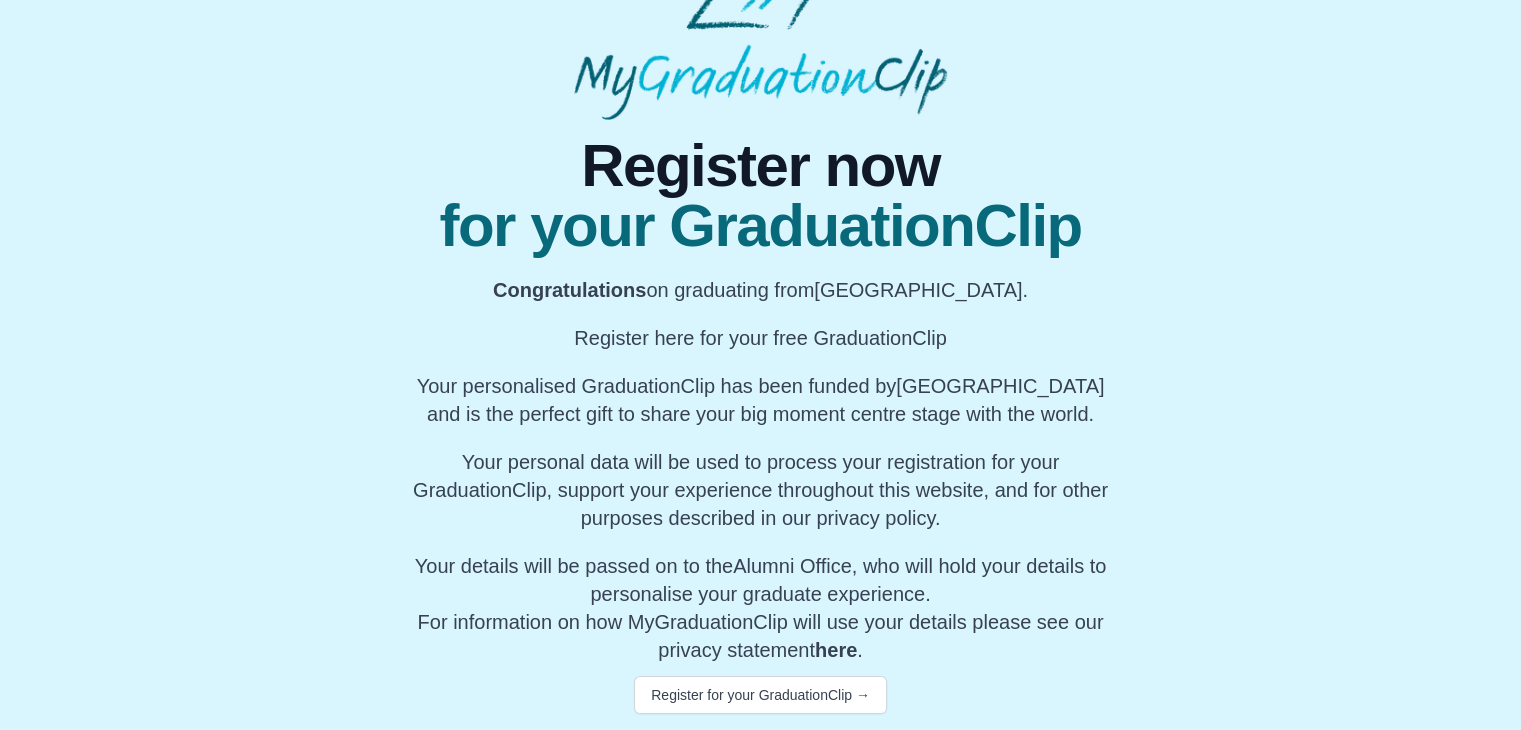 scroll, scrollTop: 145, scrollLeft: 0, axis: vertical 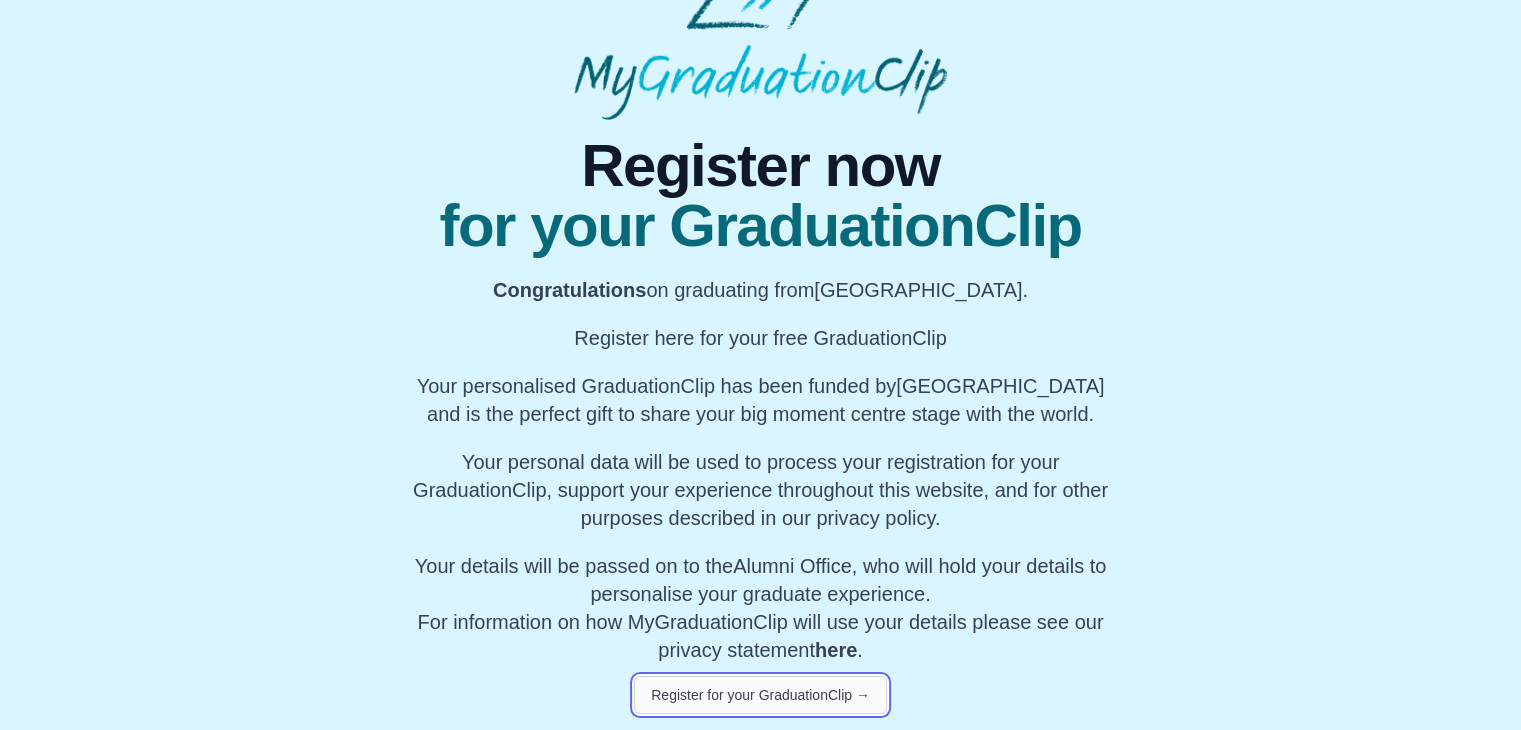 click on "Register for your GraduationClip →" at bounding box center (760, 695) 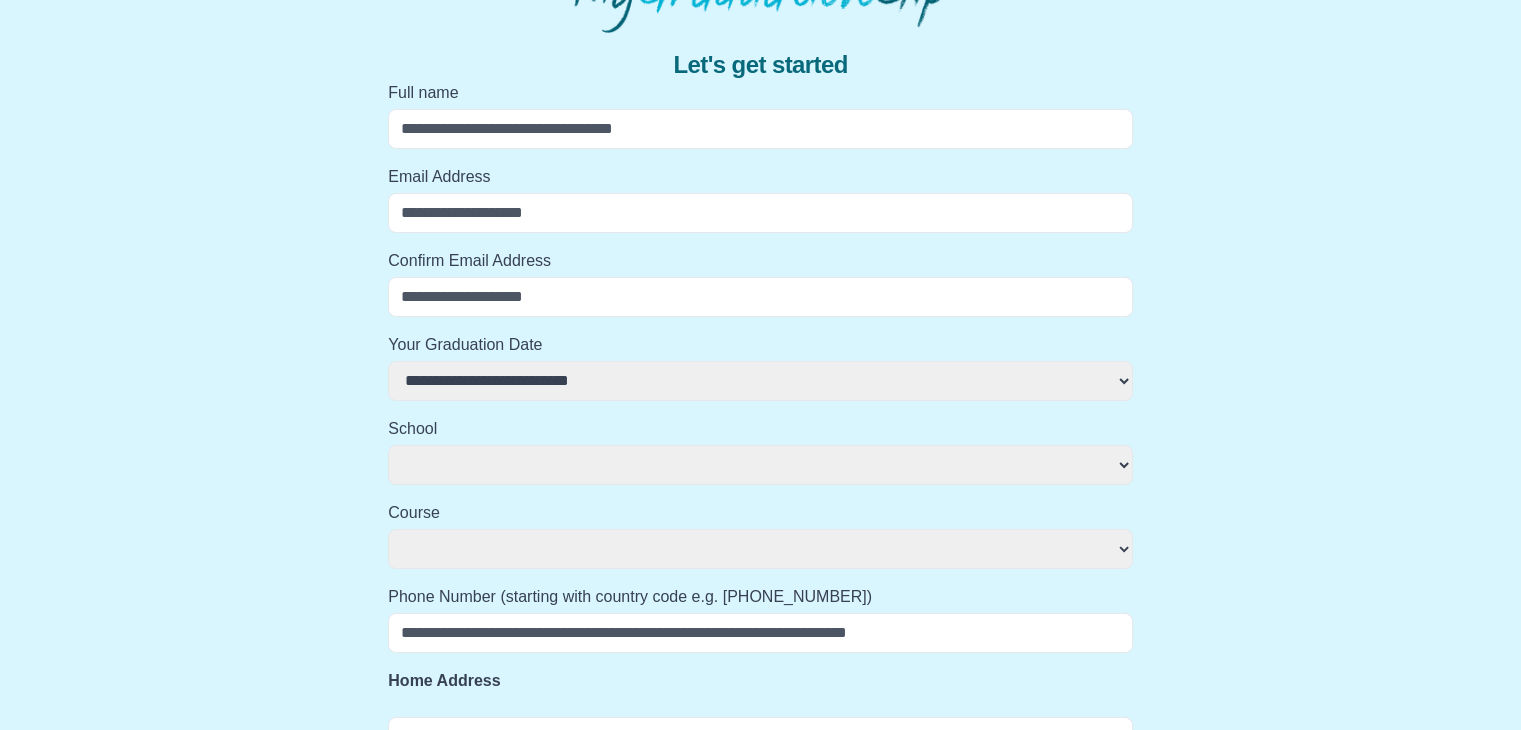 select 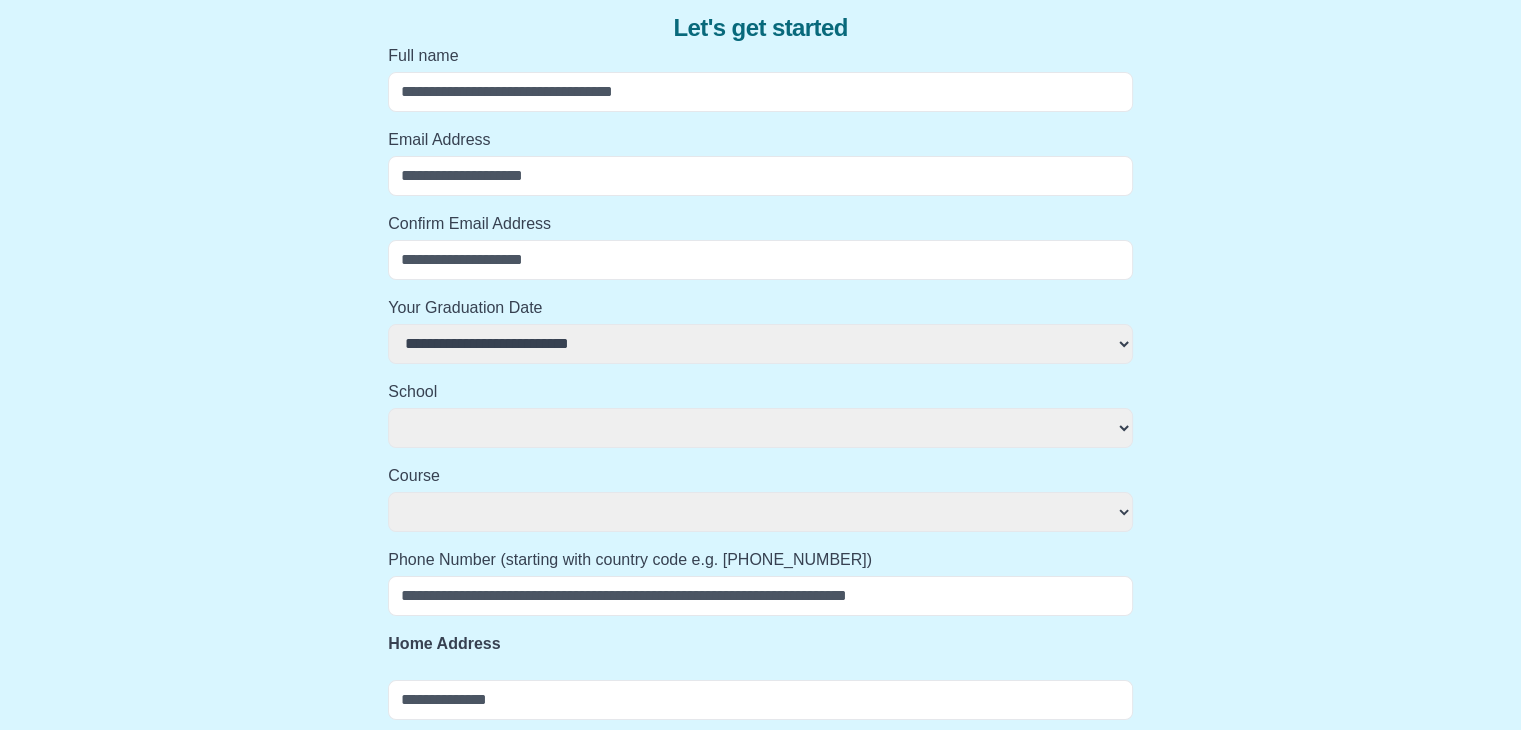 scroll, scrollTop: 185, scrollLeft: 0, axis: vertical 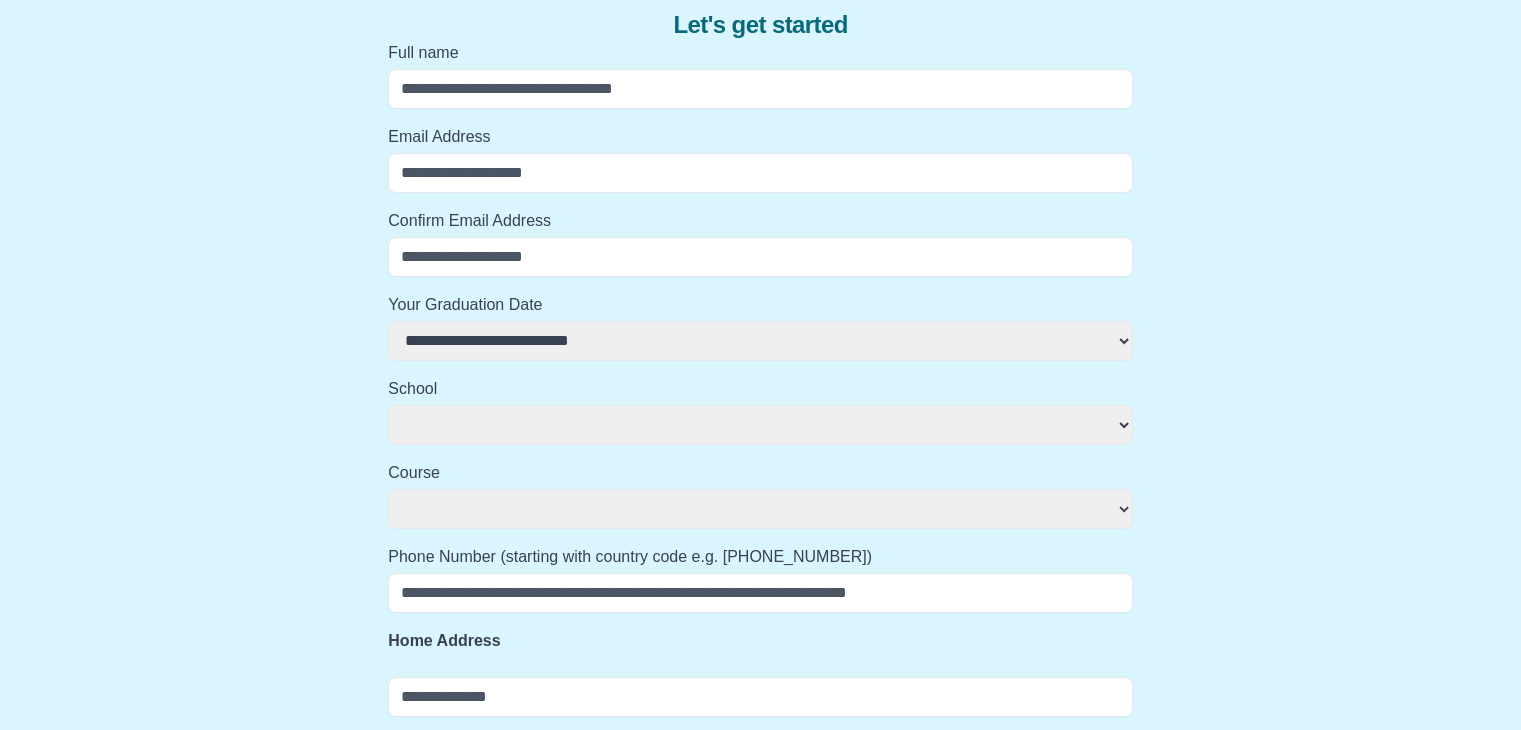 click on "Full name" at bounding box center (760, 89) 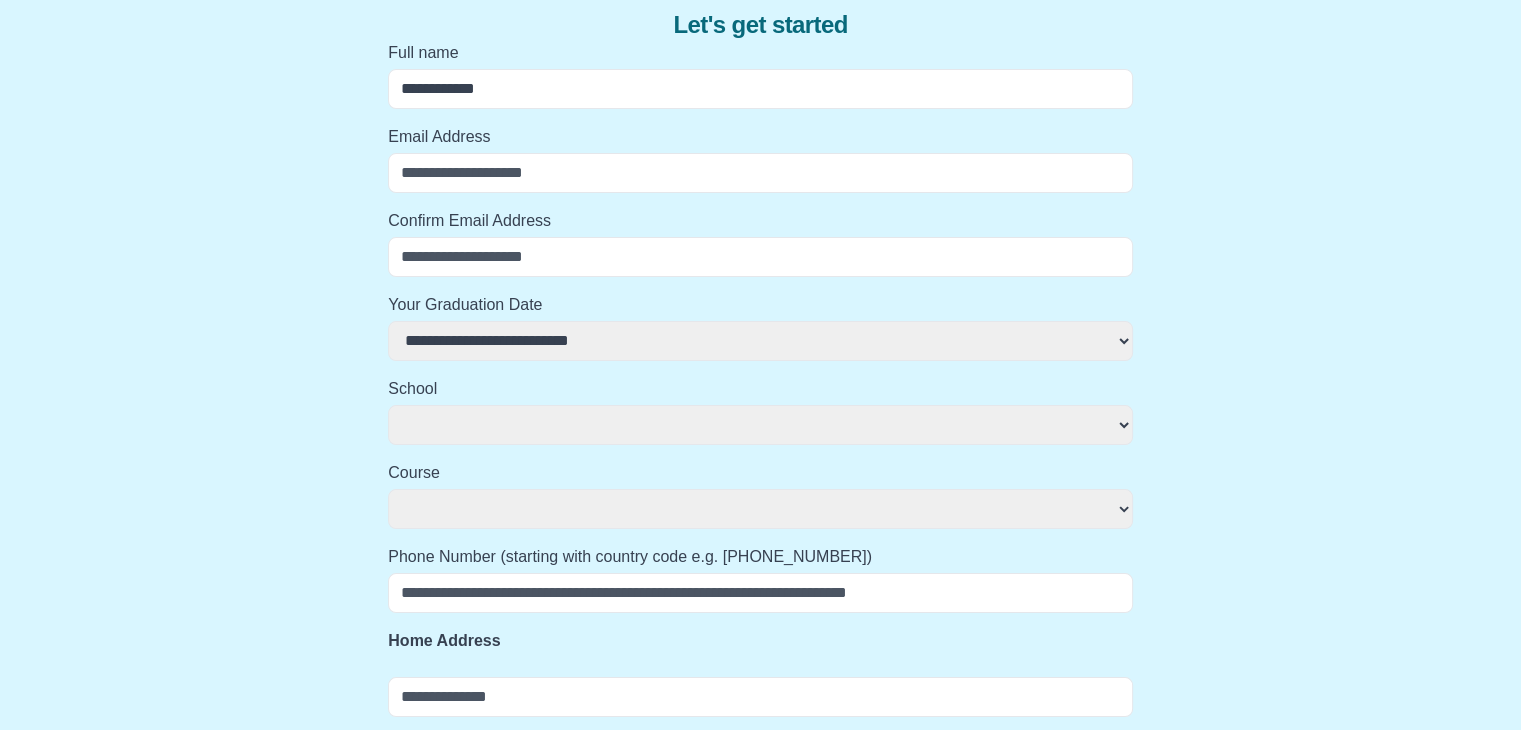 type on "**********" 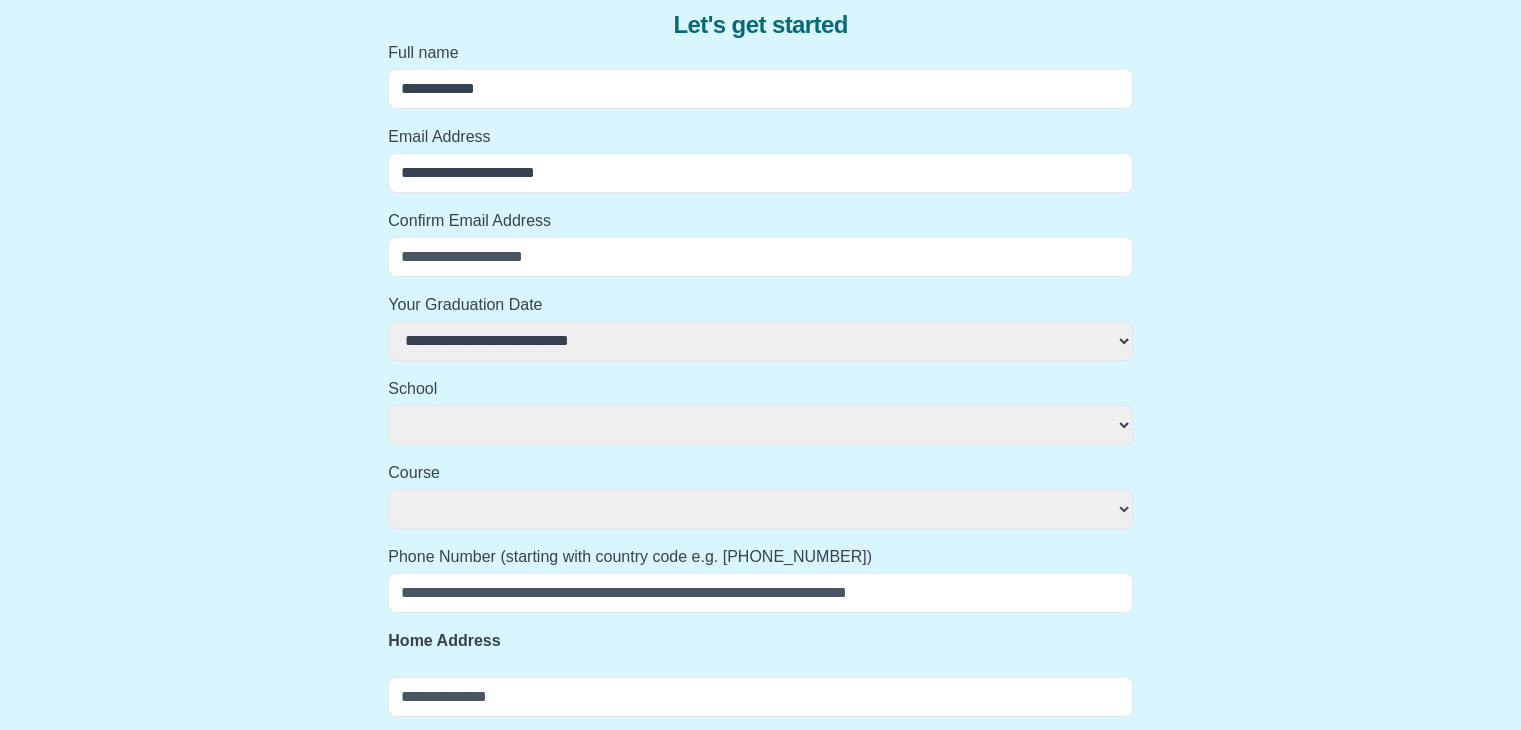 type on "**********" 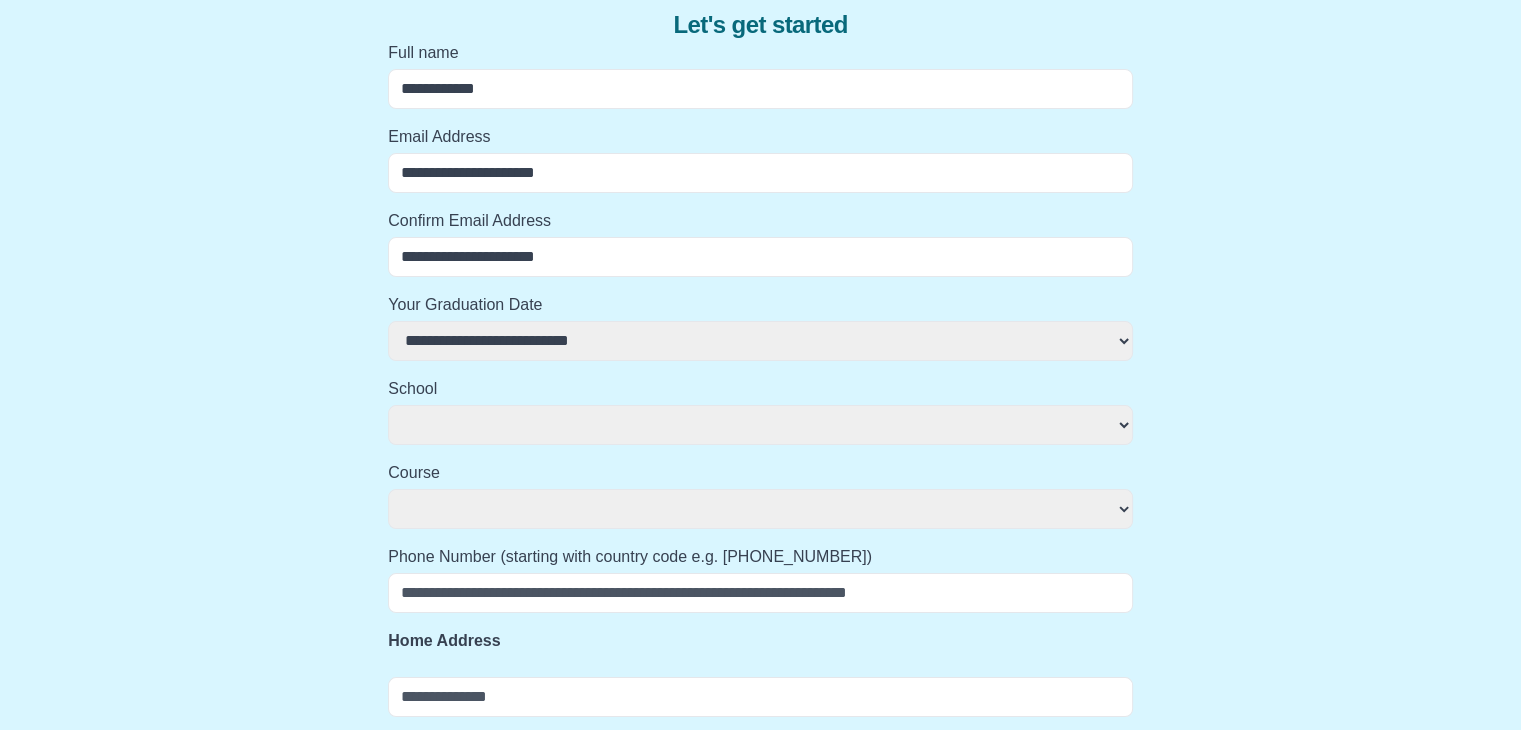 type on "**********" 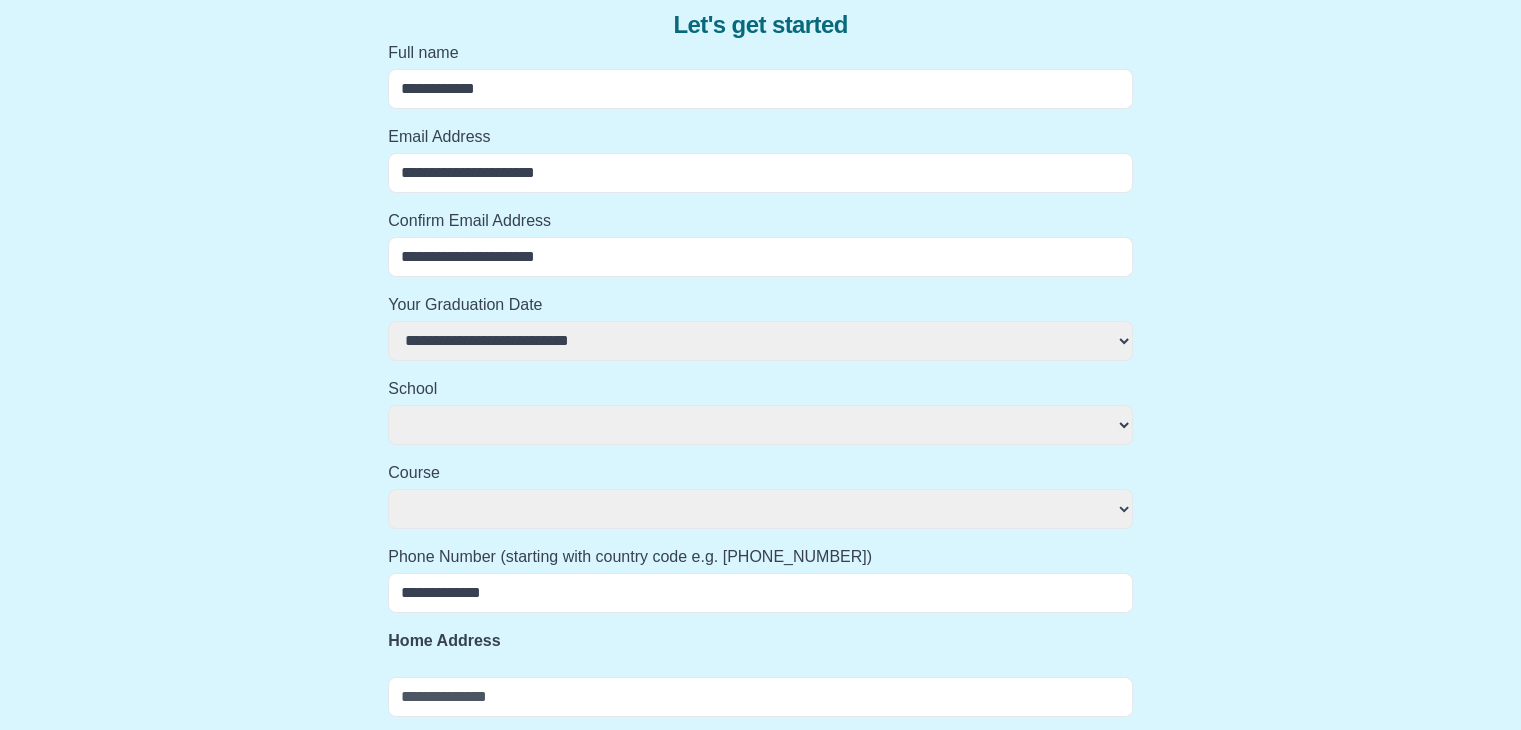 type on "**********" 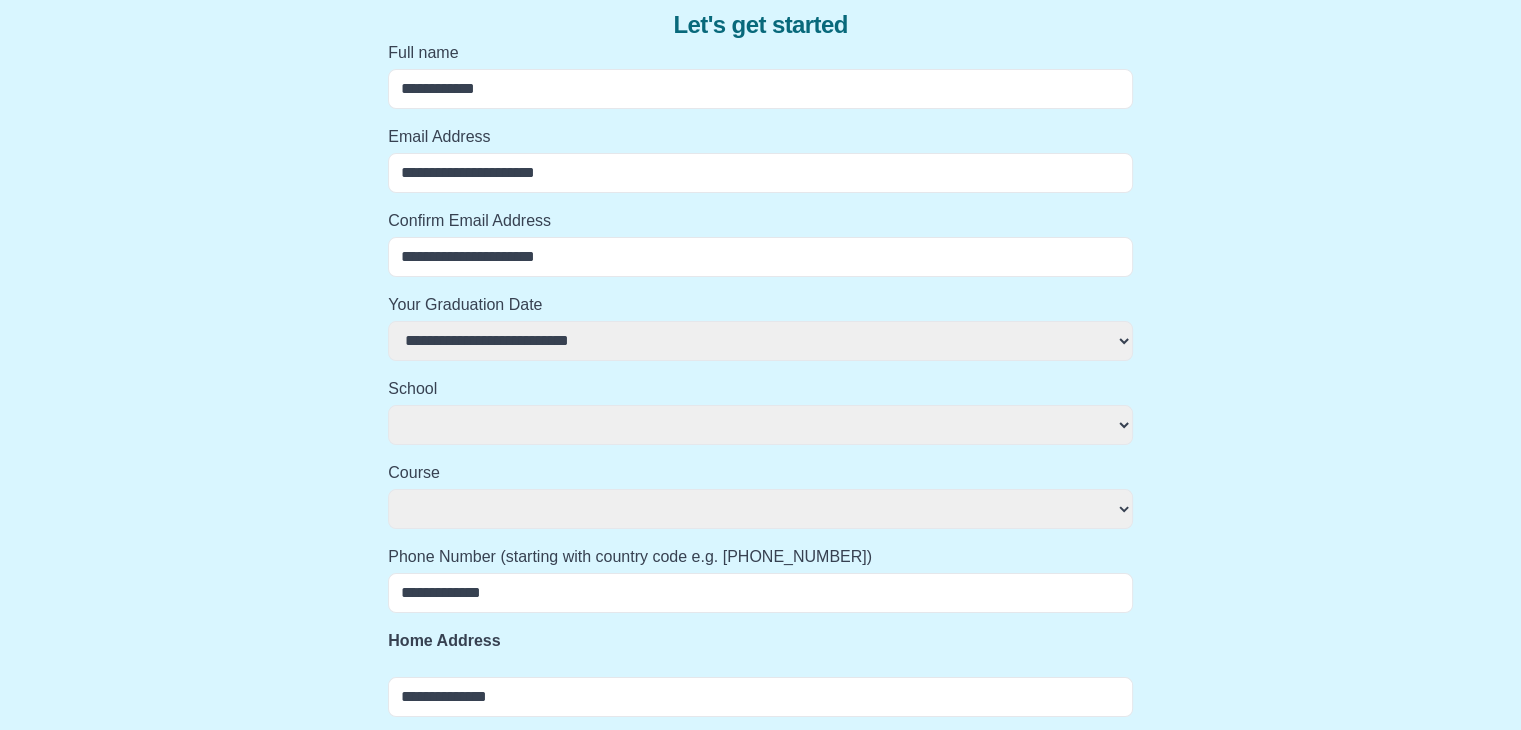 type on "**********" 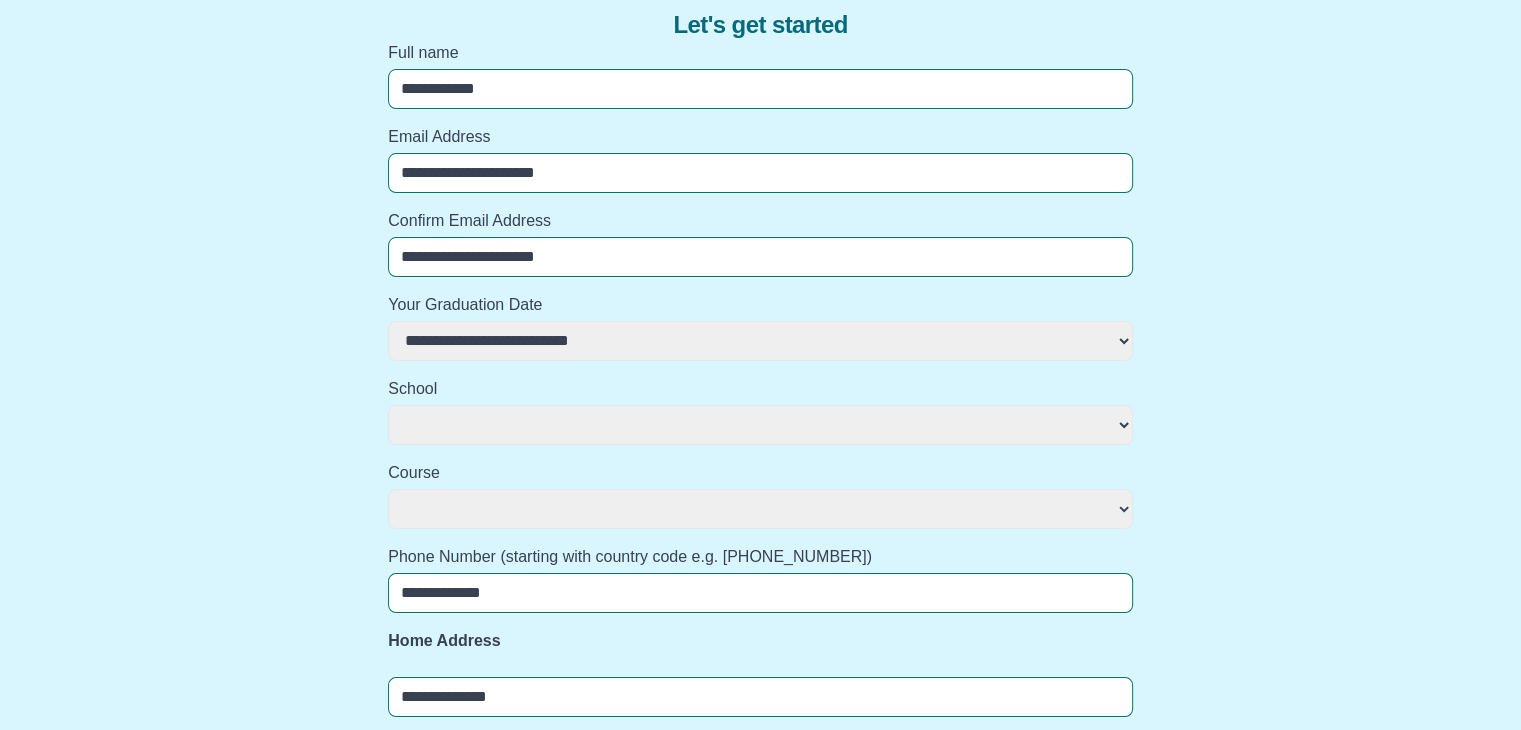 select 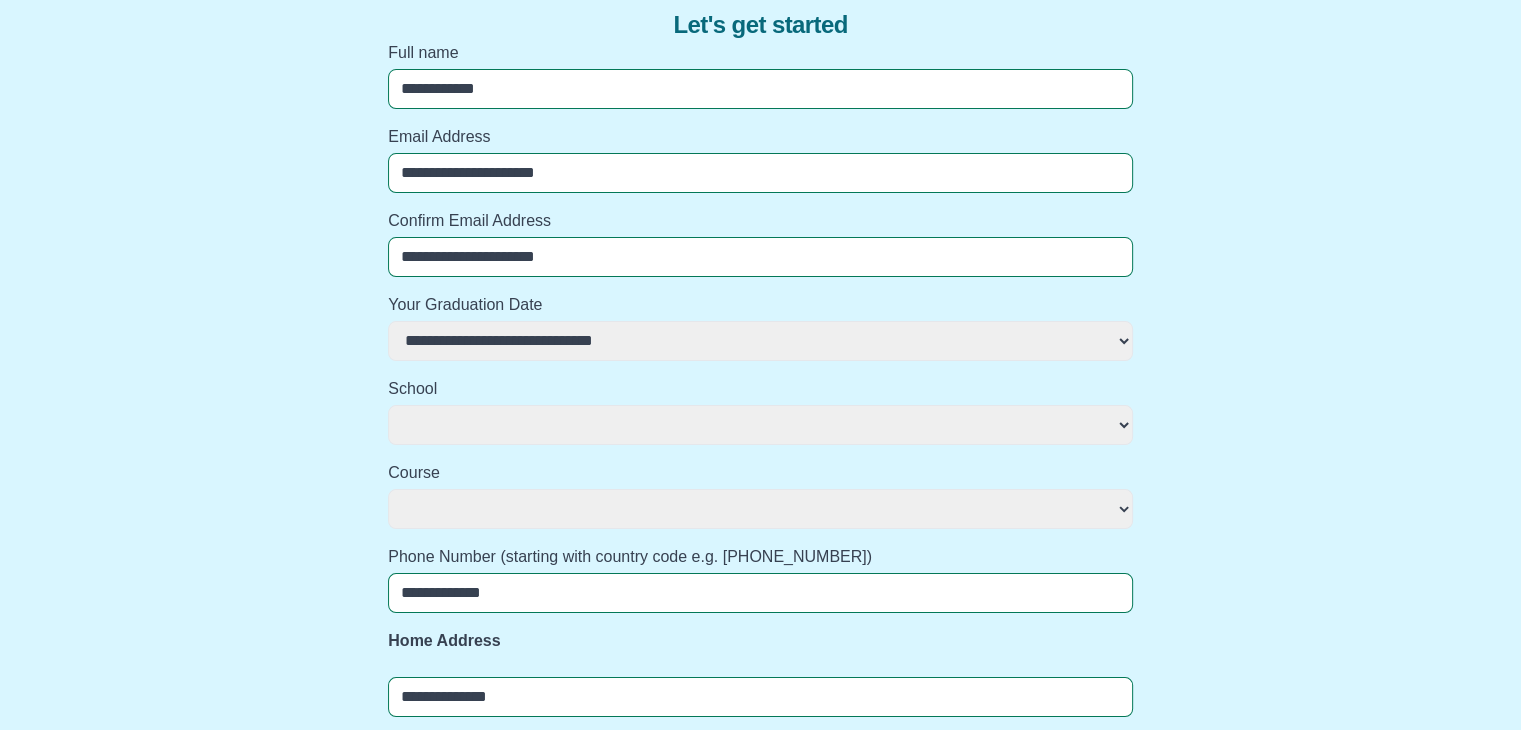 click on "**********" at bounding box center (760, 341) 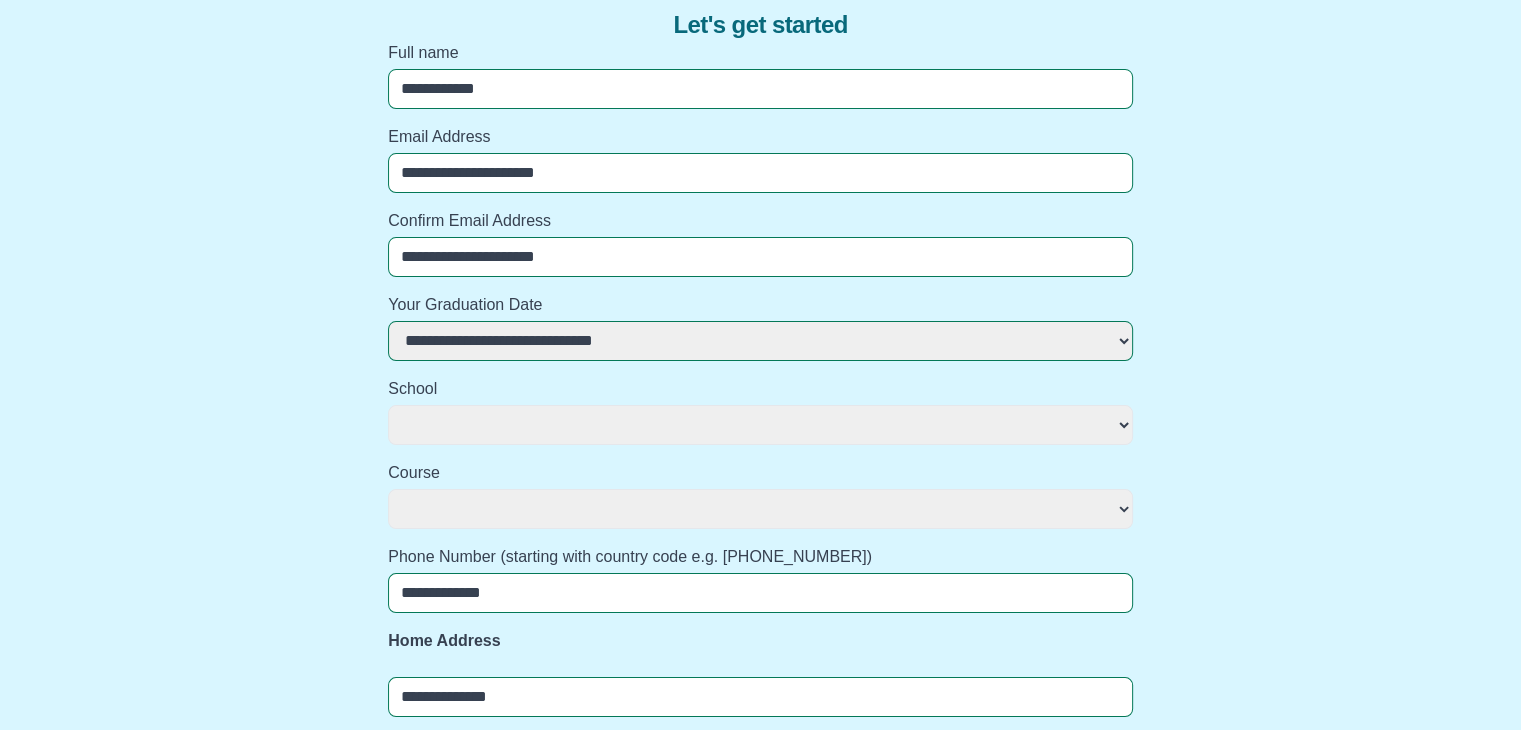 select 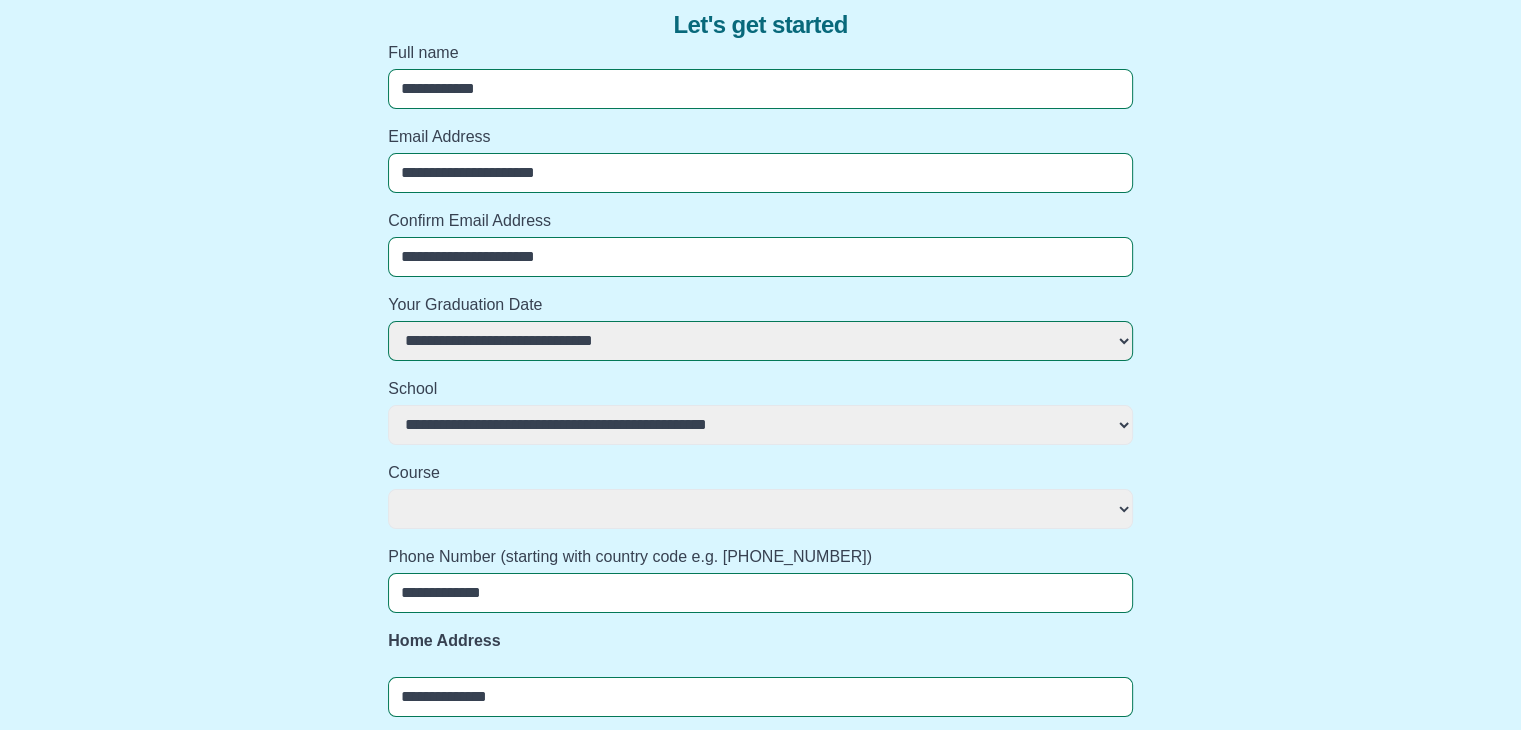 click on "**********" at bounding box center [760, 425] 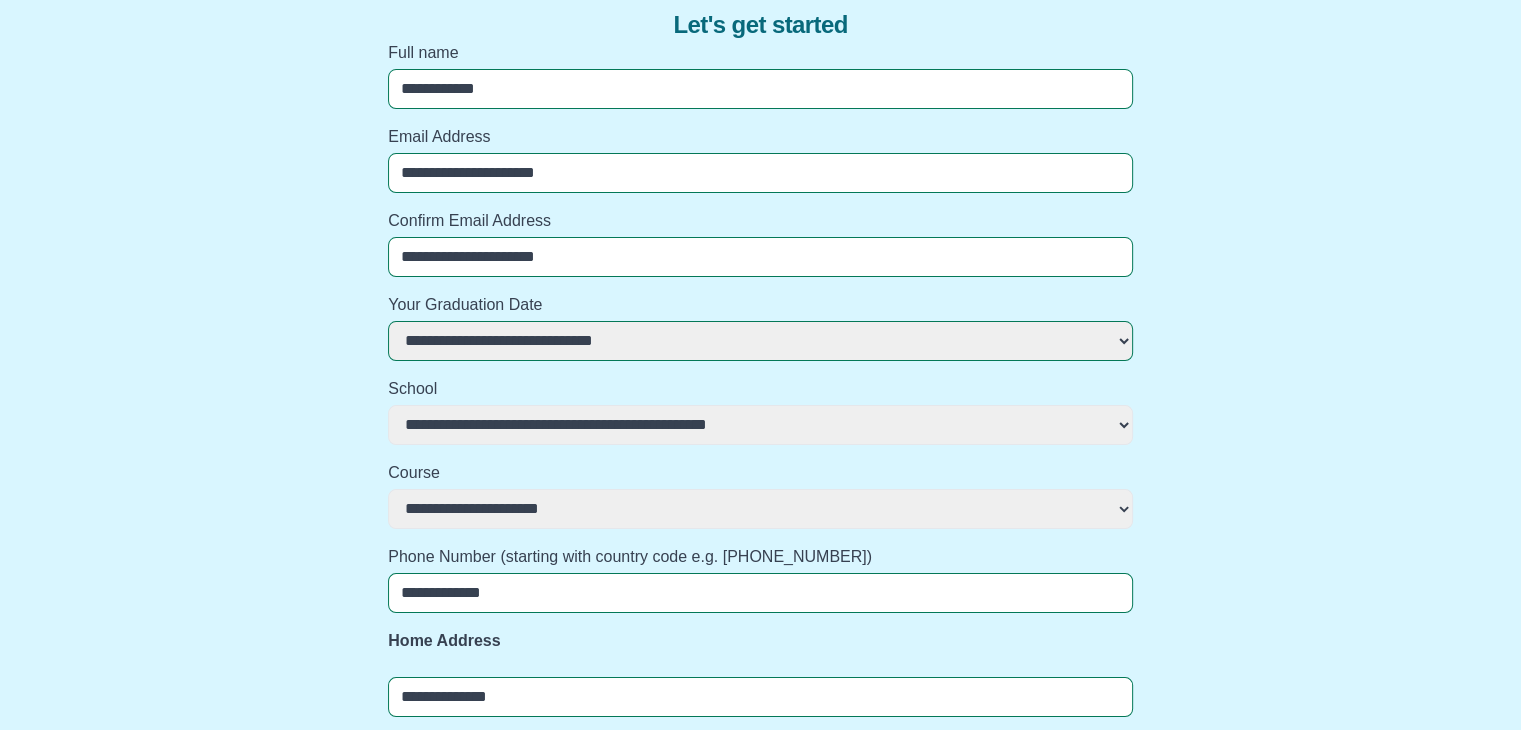 click on "**********" at bounding box center (760, 509) 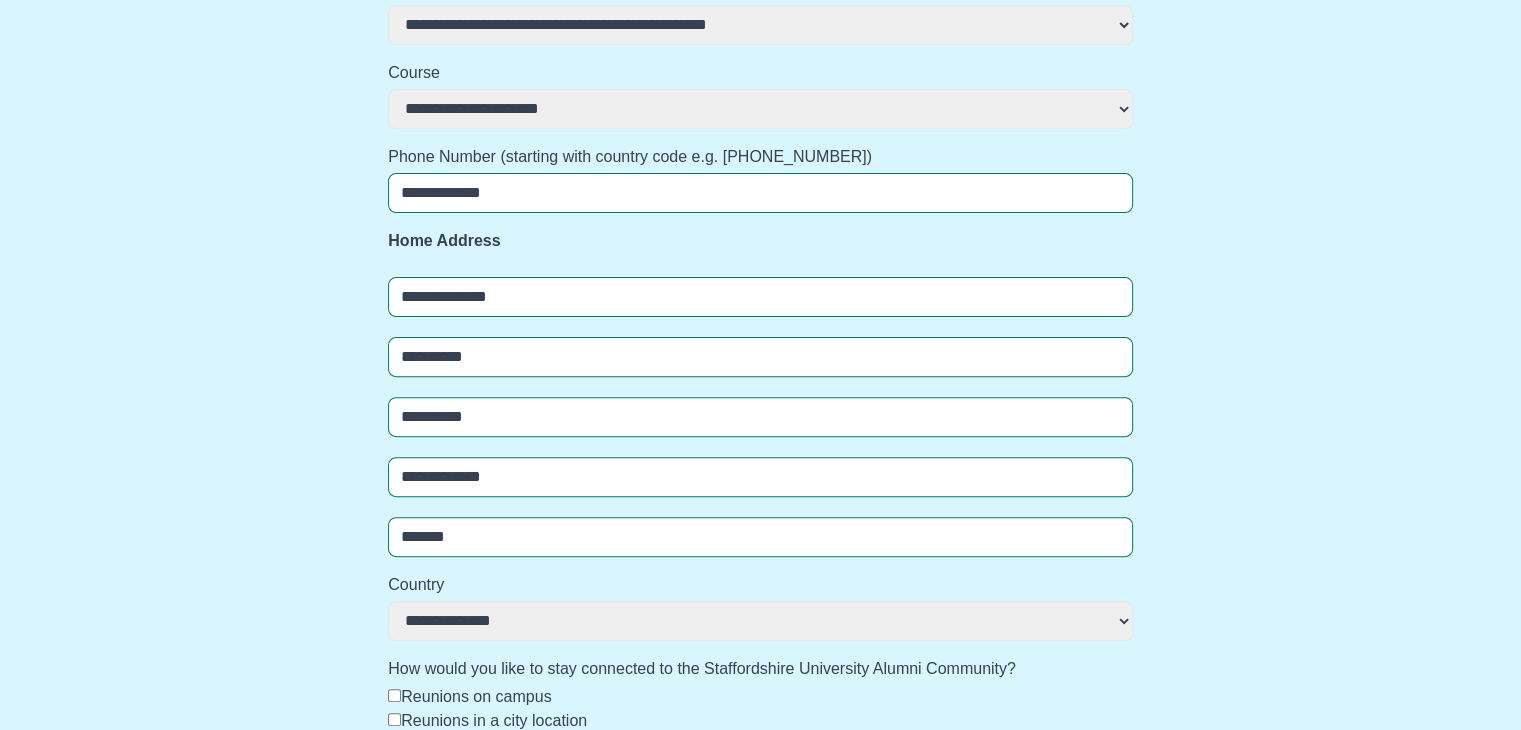 scroll, scrollTop: 595, scrollLeft: 0, axis: vertical 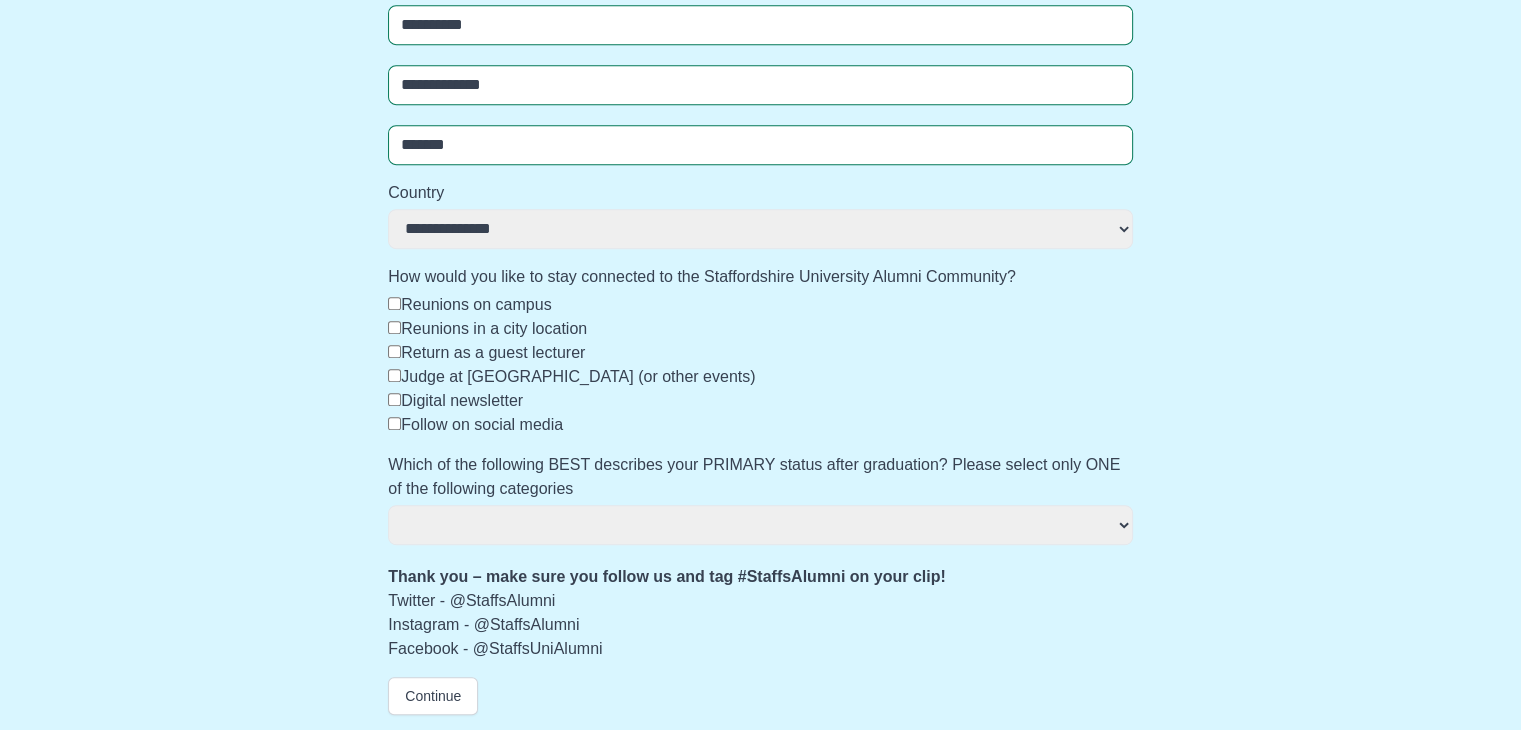 click on "**********" at bounding box center [760, 525] 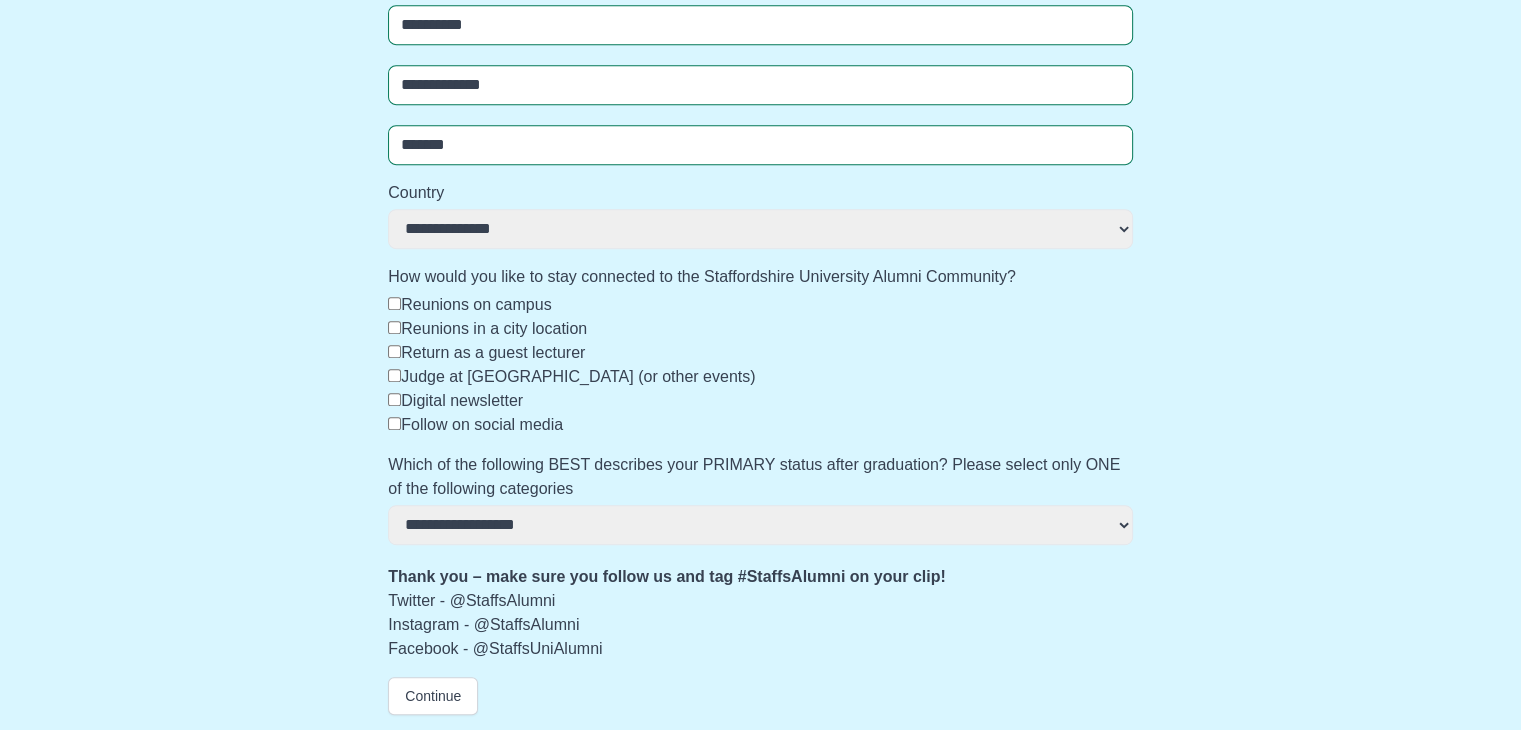 click on "**********" at bounding box center [760, 525] 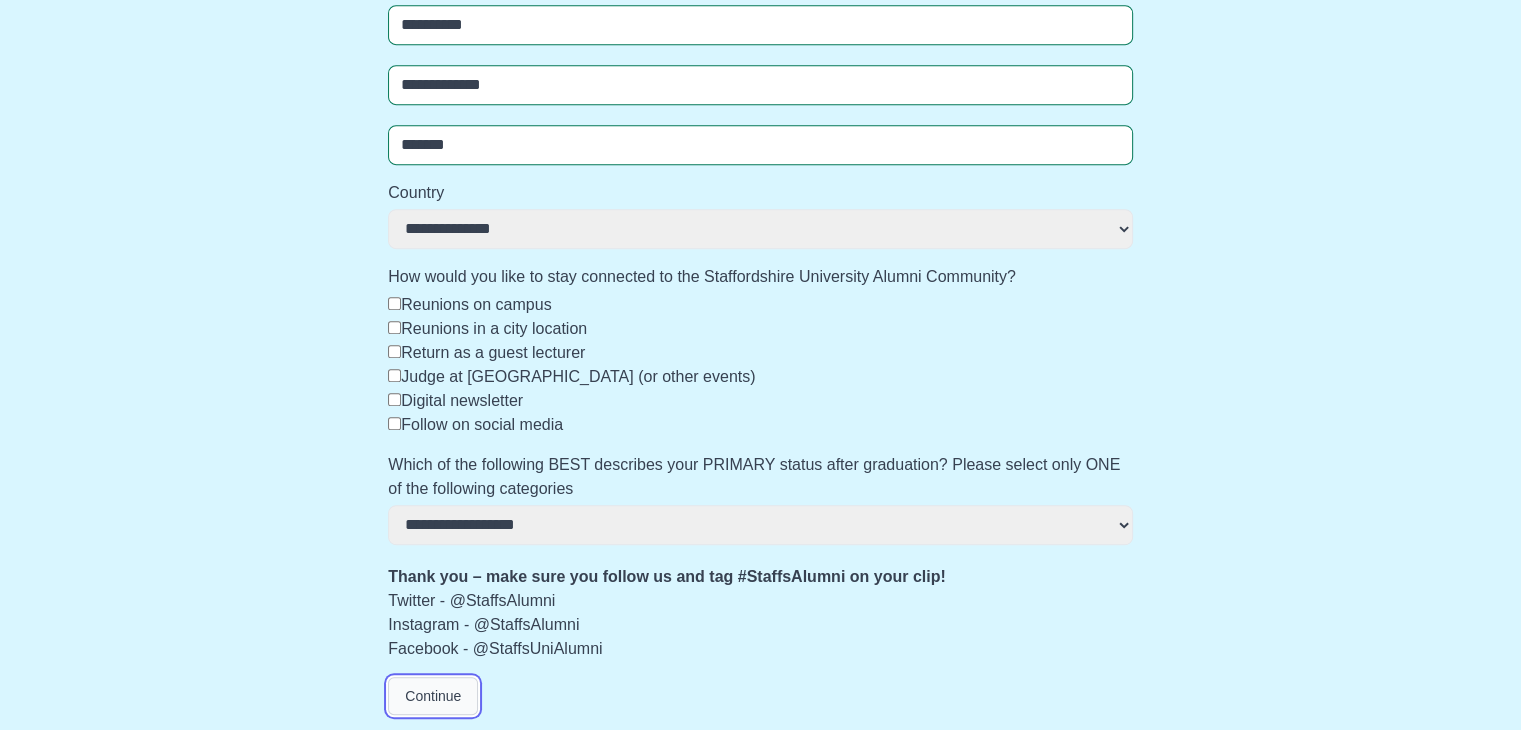 click on "Continue" at bounding box center (433, 696) 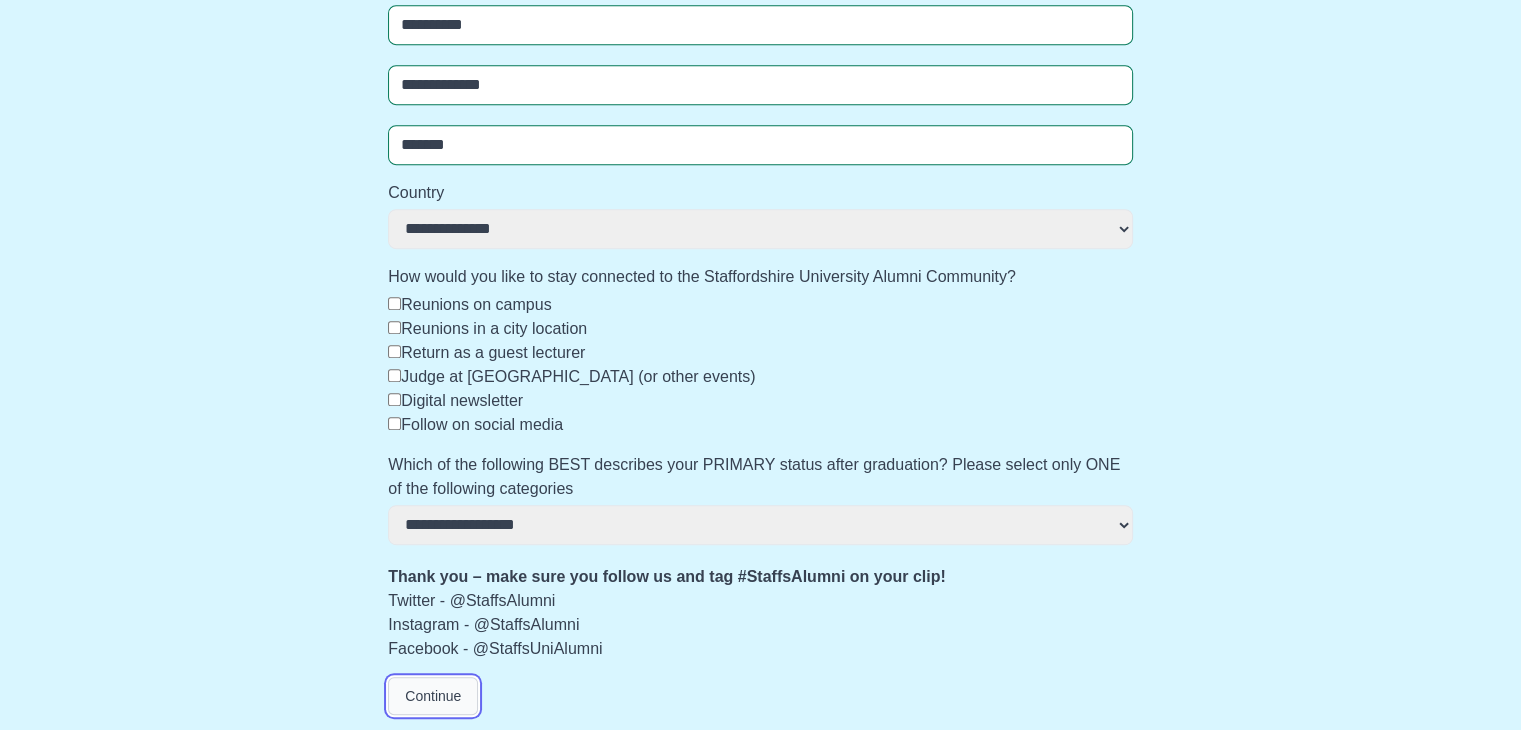 click on "Continue" at bounding box center (433, 696) 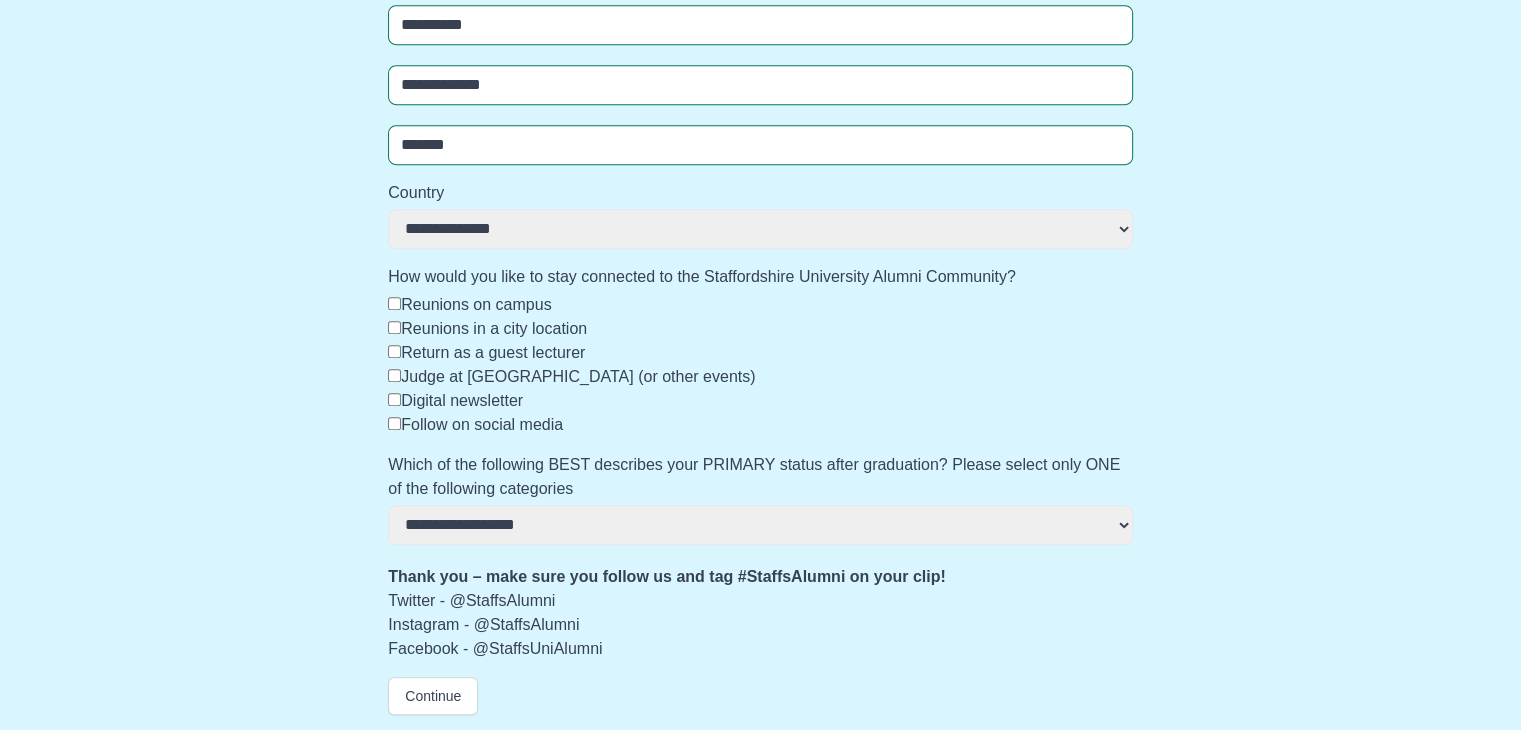 click on "Digital newsletter" at bounding box center (462, 400) 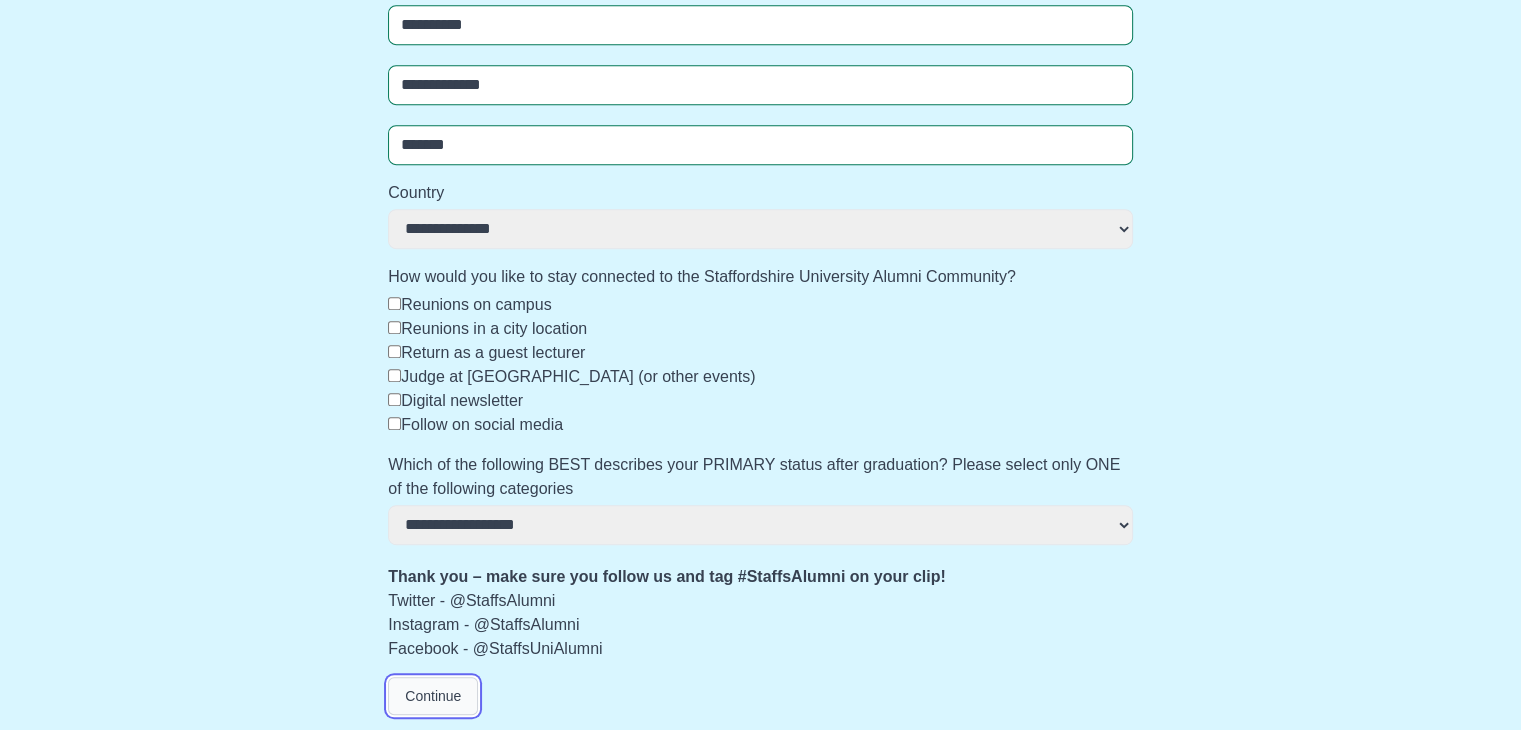 click on "Continue" at bounding box center [433, 696] 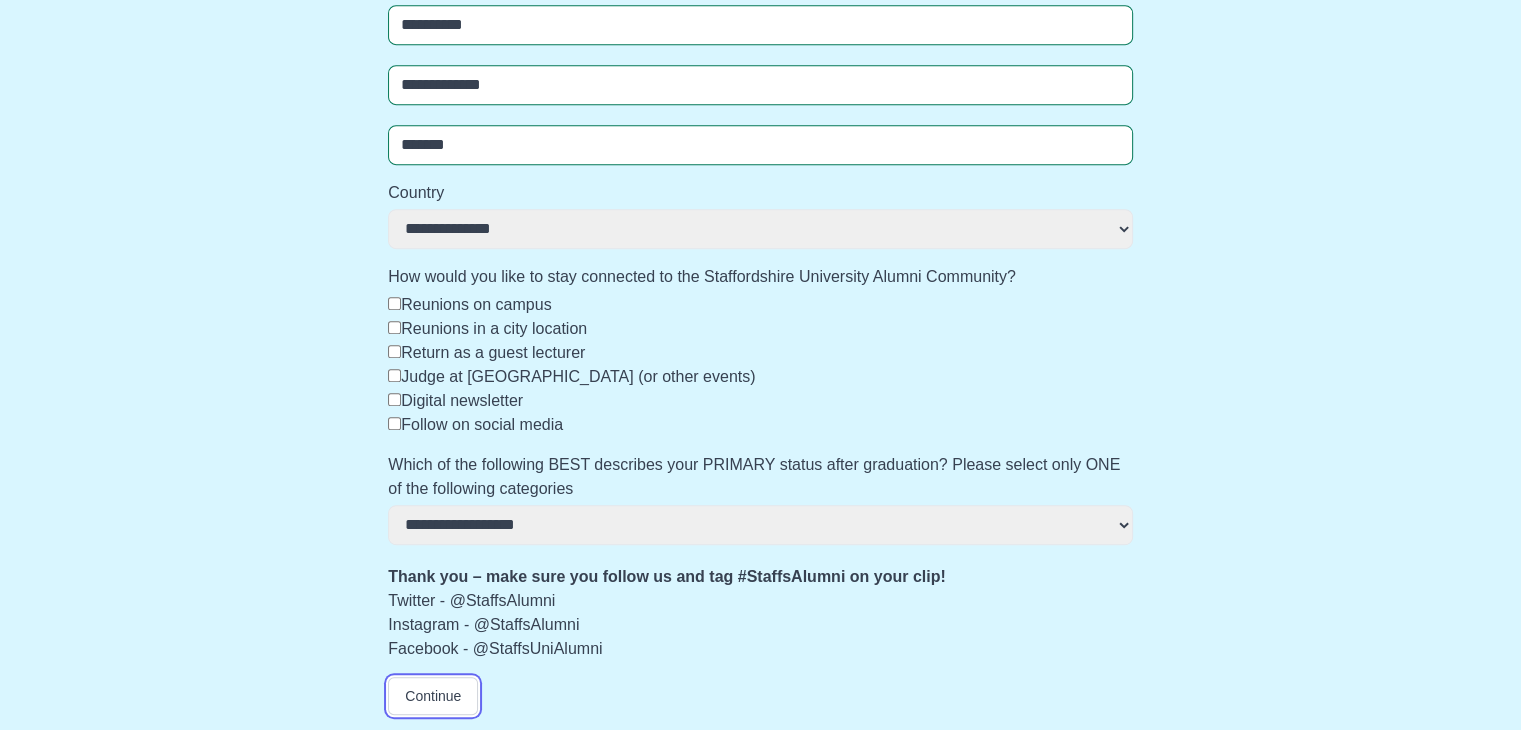 type 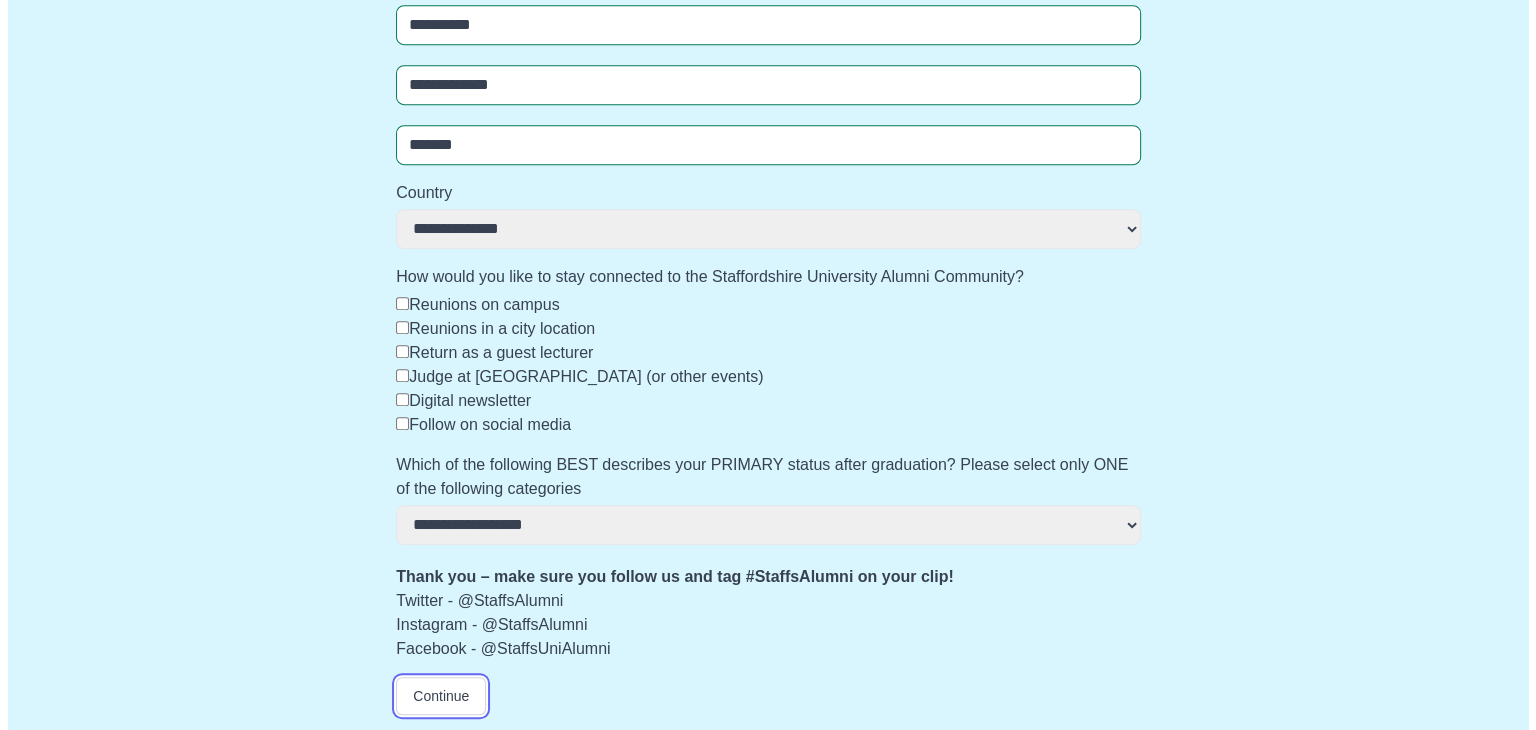 scroll, scrollTop: 0, scrollLeft: 0, axis: both 